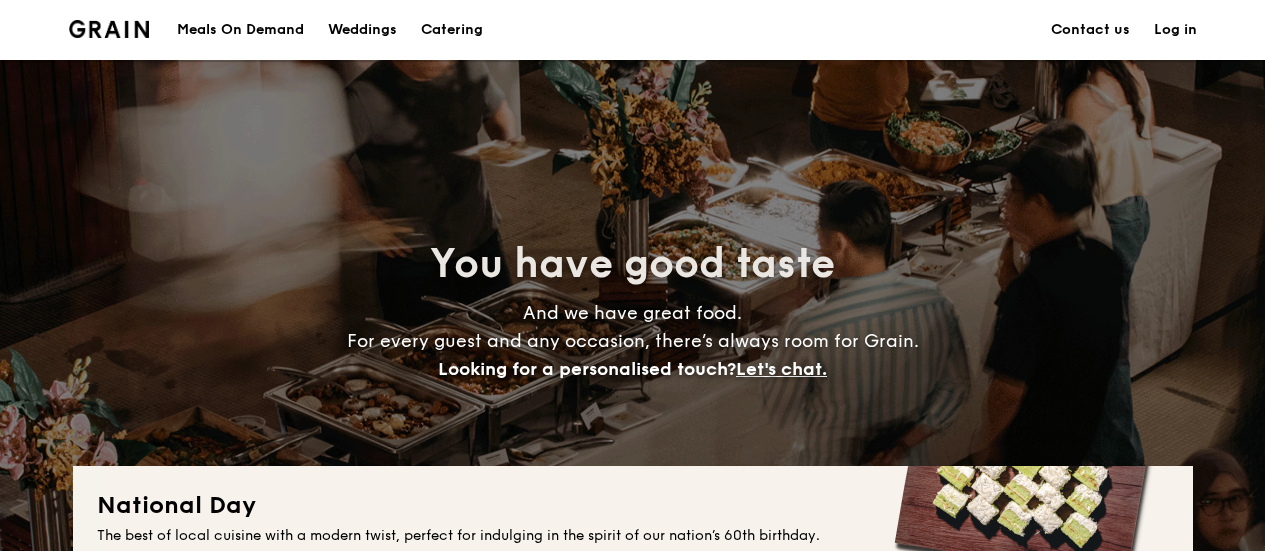 scroll, scrollTop: 400, scrollLeft: 0, axis: vertical 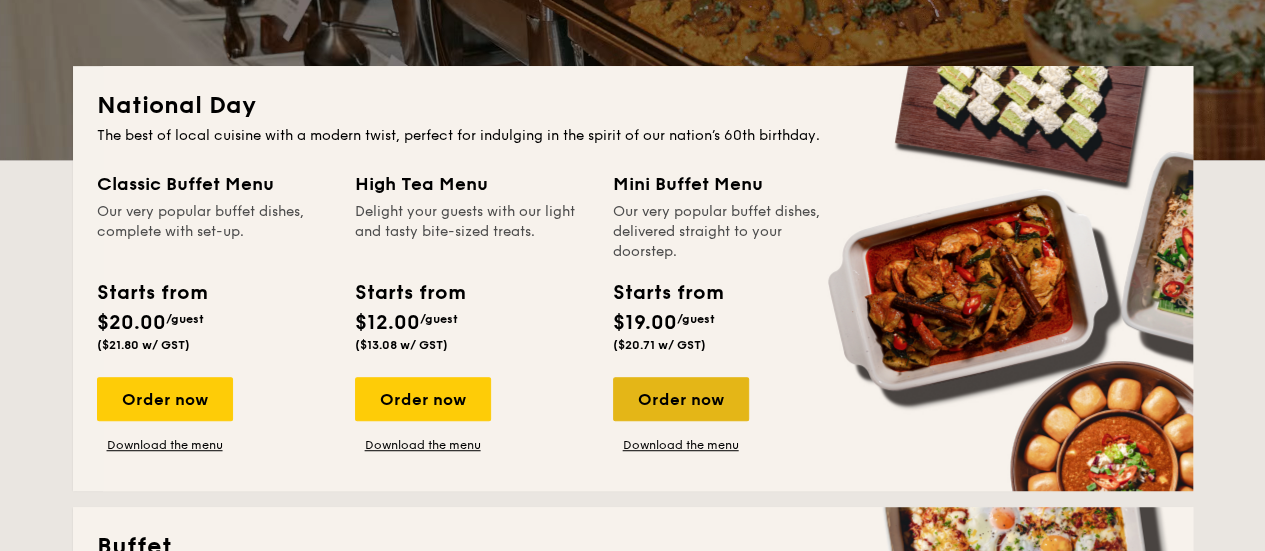 click on "Order now" at bounding box center [681, 399] 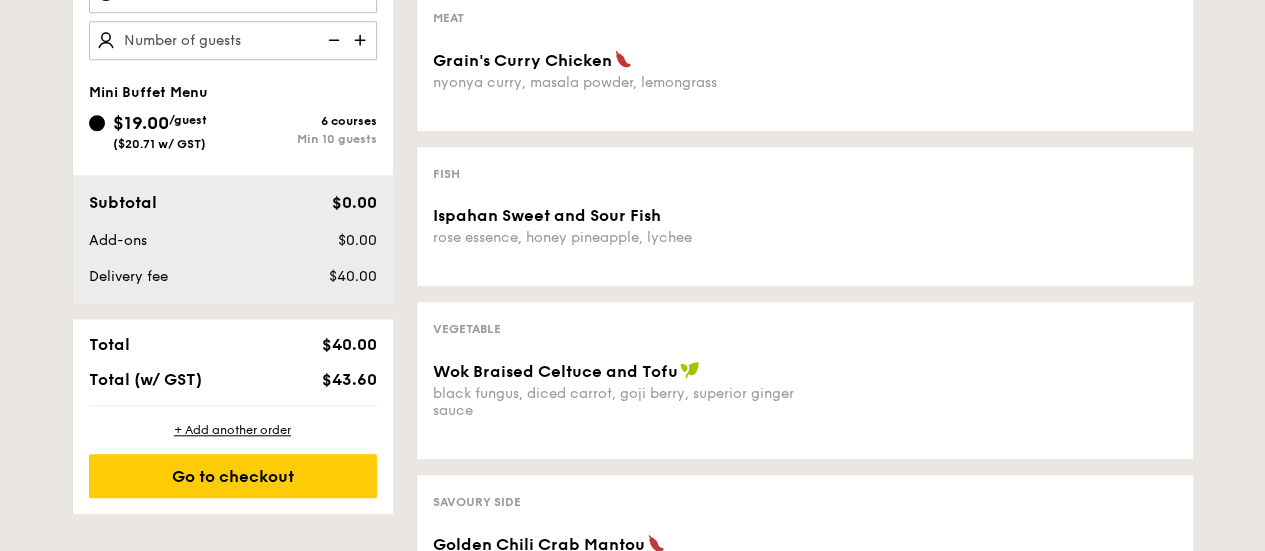 scroll, scrollTop: 700, scrollLeft: 0, axis: vertical 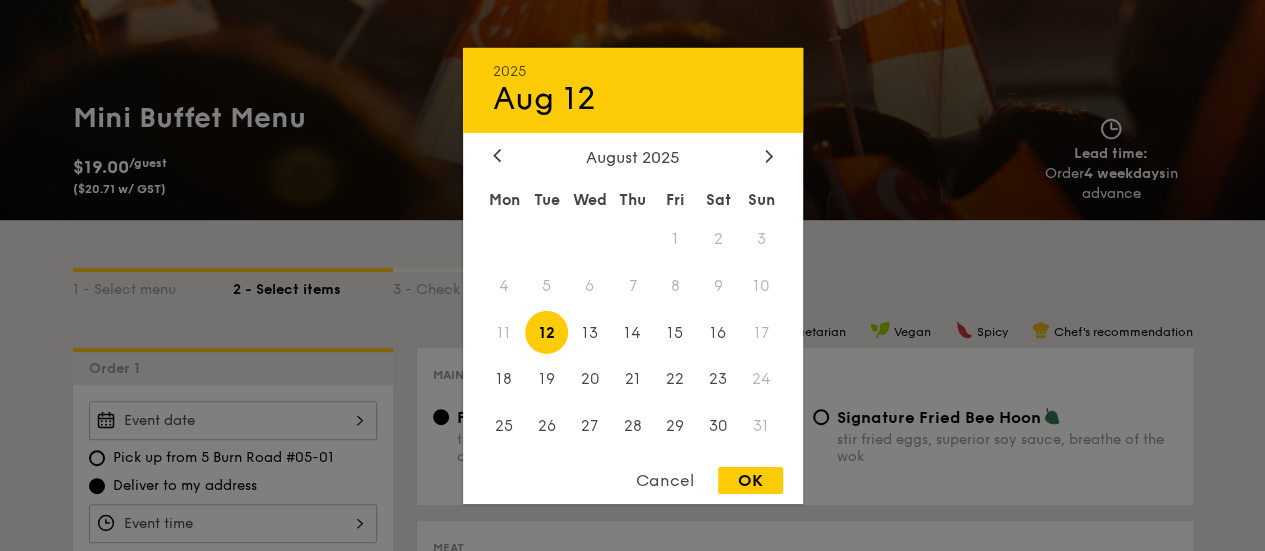 click on "[YEAR] [MONTH] [MONTH] [YEAR]   [DAY] [DAY] [DAY] [DAY] [DAY] [DAY] [DAY]   1 2 3 4 5 6 7 8 9 10 11 12 13 14 15 16 17 18 19 20 21 22 23 24 25 26 27 28 29 30 31     Cancel   OK" at bounding box center [233, 420] 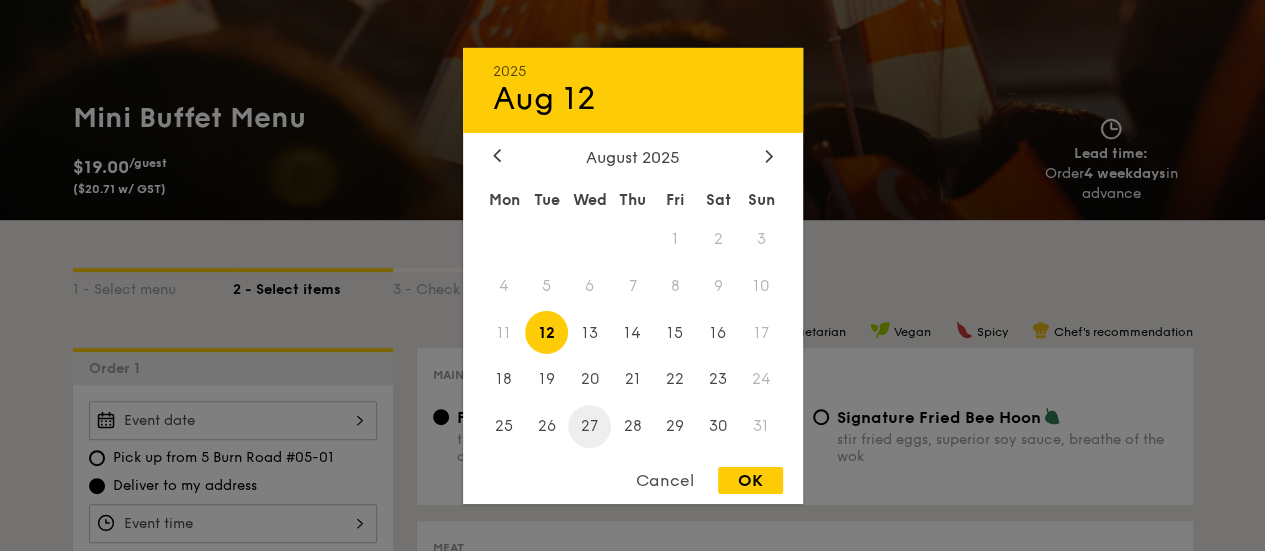 click on "27" at bounding box center (589, 426) 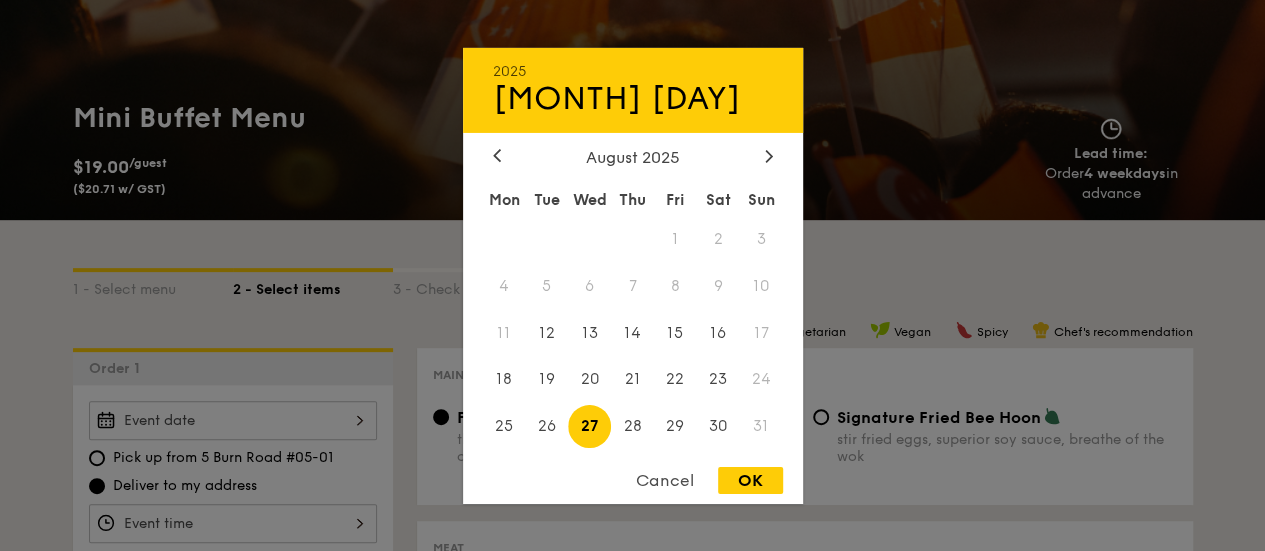 click on "Cancel" at bounding box center (665, 480) 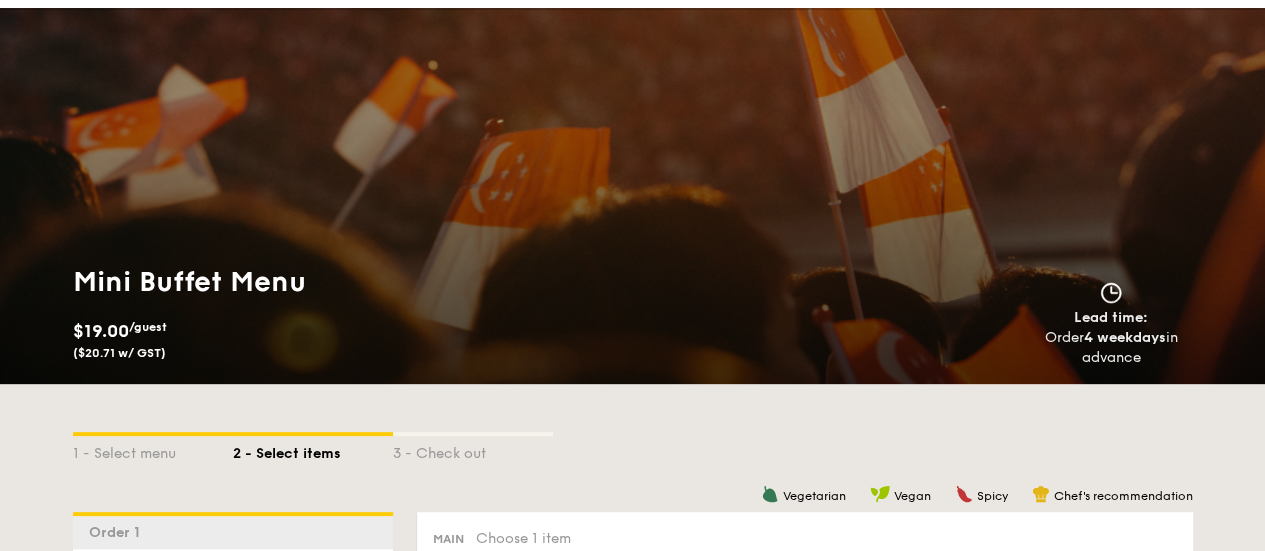 scroll, scrollTop: 0, scrollLeft: 0, axis: both 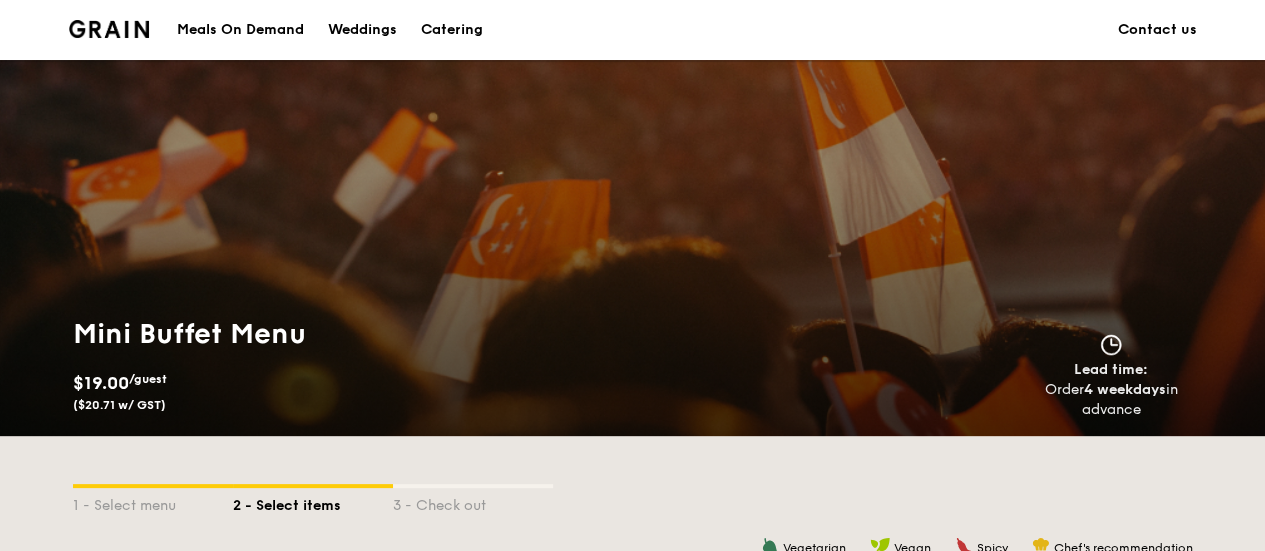 click on "Catering" at bounding box center (452, 30) 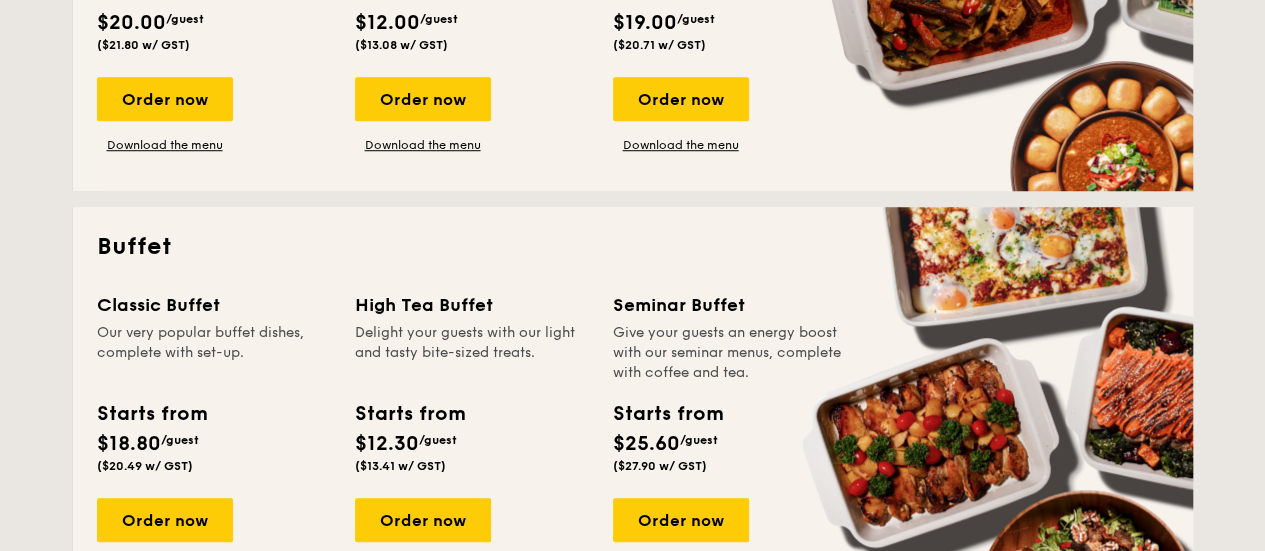 scroll, scrollTop: 800, scrollLeft: 0, axis: vertical 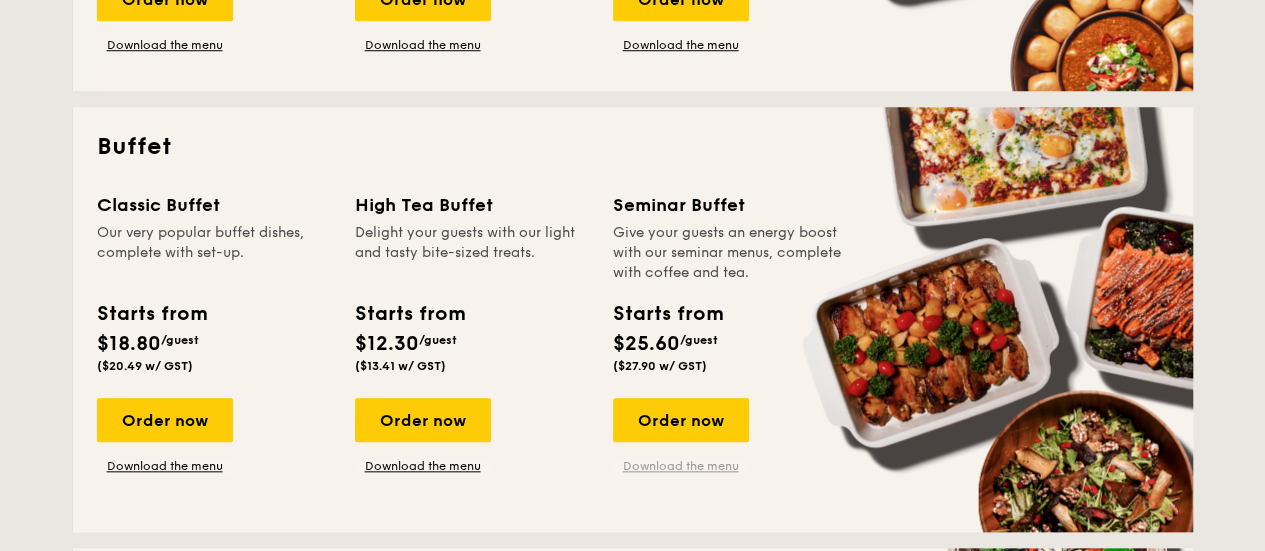 click on "Order now
Download the menu" at bounding box center [681, 436] 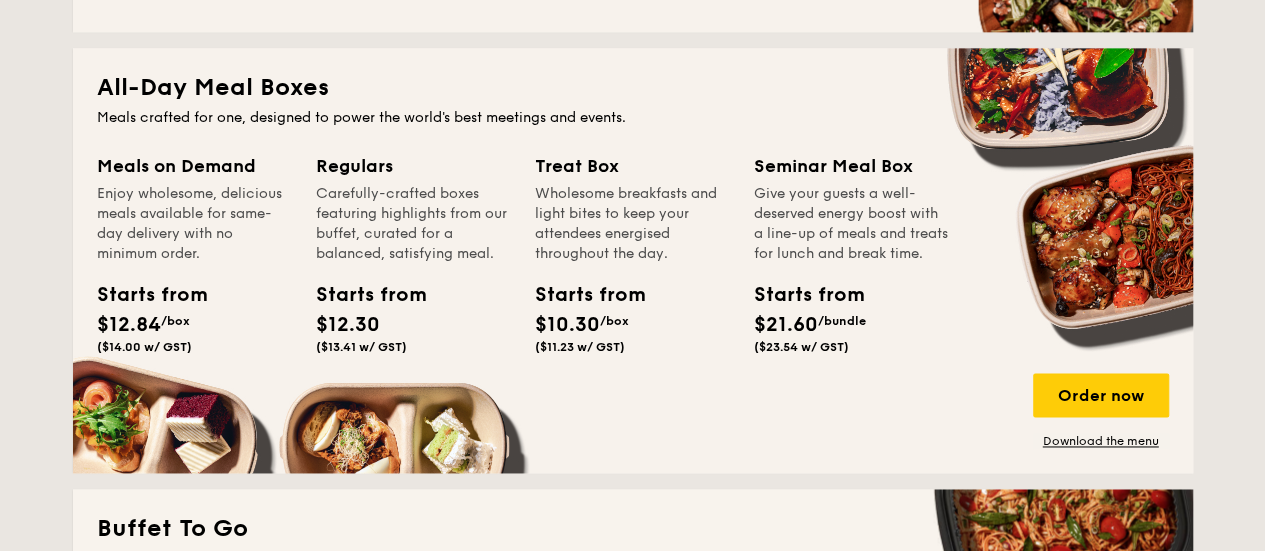 scroll, scrollTop: 1700, scrollLeft: 0, axis: vertical 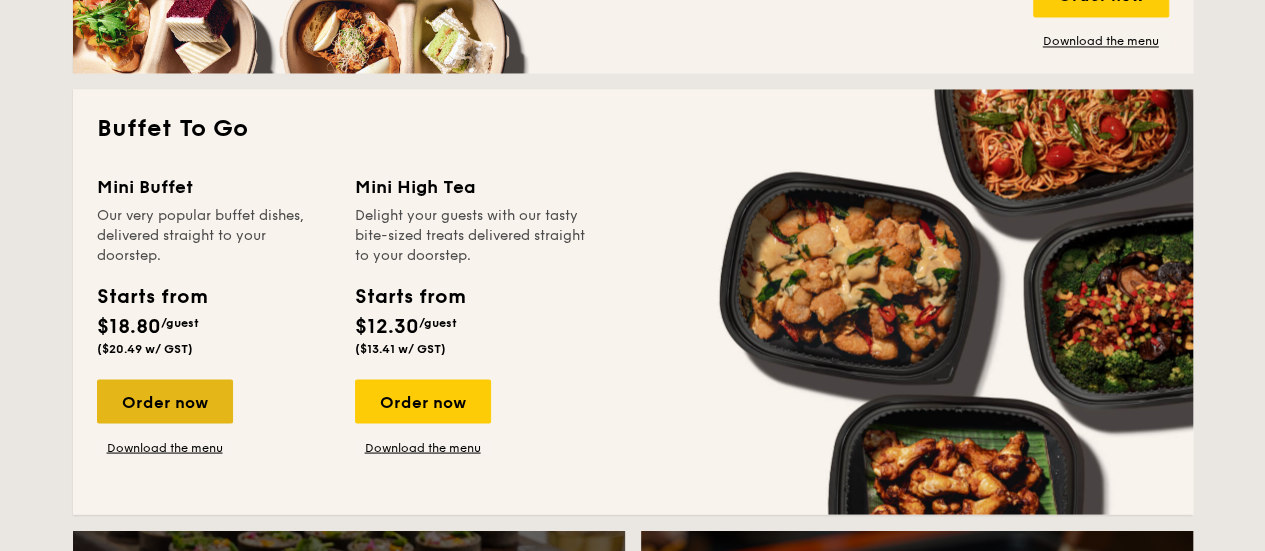 click on "Order now" at bounding box center [165, 401] 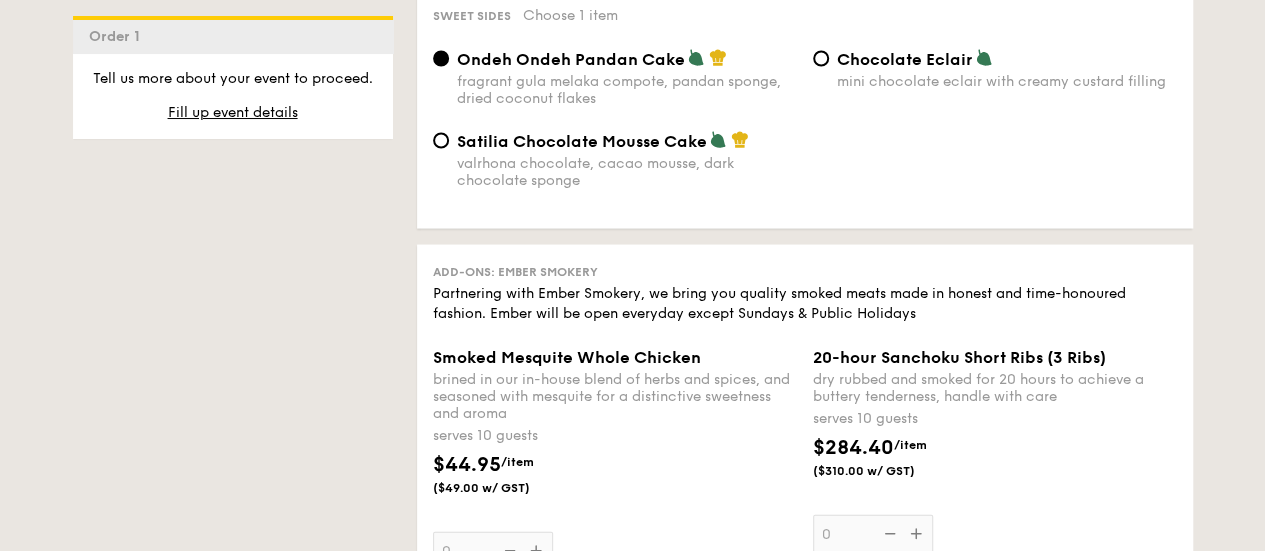 scroll, scrollTop: 1900, scrollLeft: 0, axis: vertical 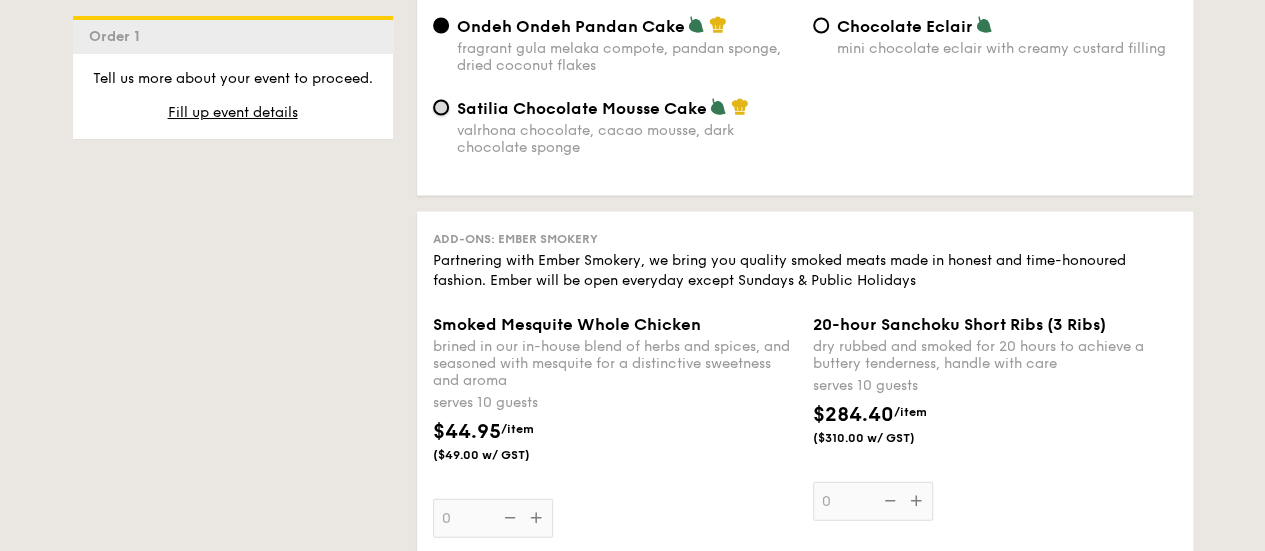 click on "Satilia Chocolate Mousse Cake valrhona chocolate, cacao mousse, dark chocolate sponge" at bounding box center (441, 108) 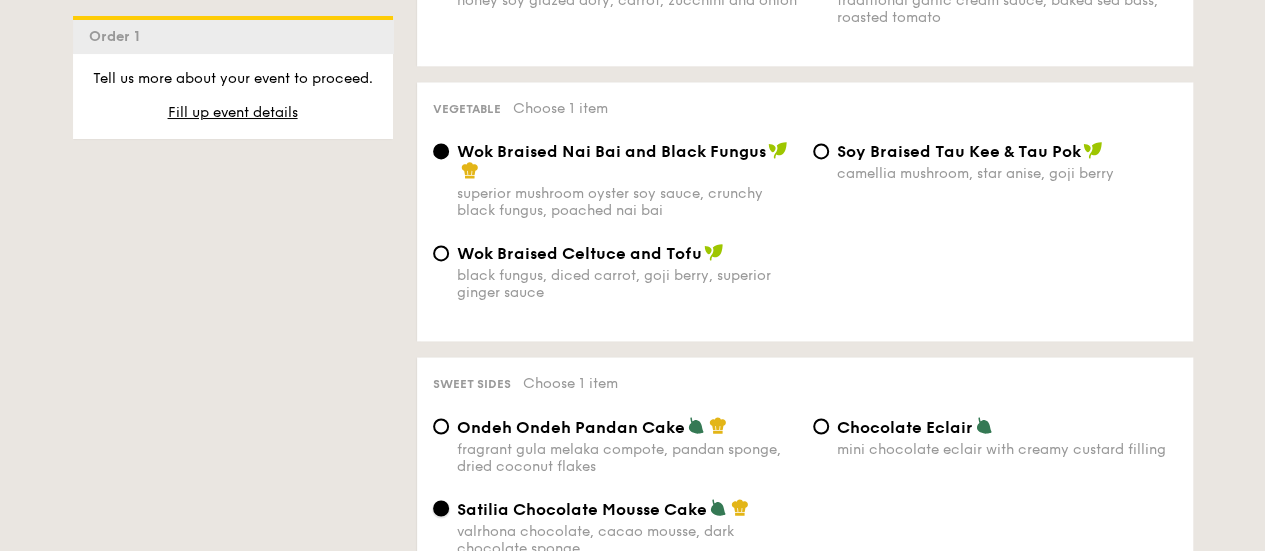 scroll, scrollTop: 1200, scrollLeft: 0, axis: vertical 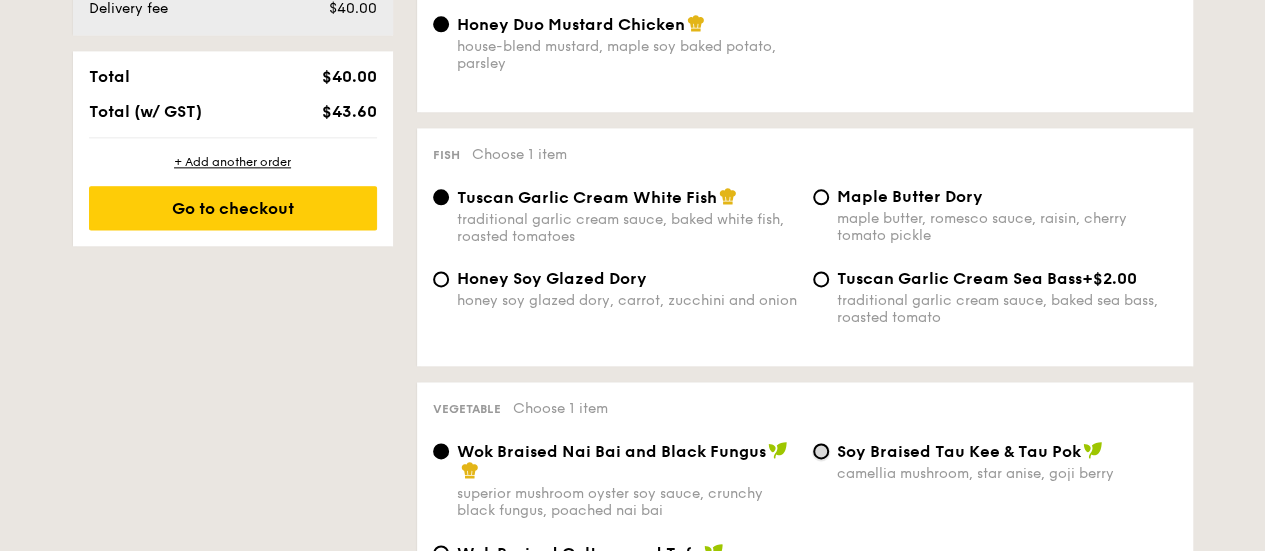 click on "⁠Soy Braised Tau Kee & Tau Pok camellia mushroom, star anise, goji berry" at bounding box center (821, 451) 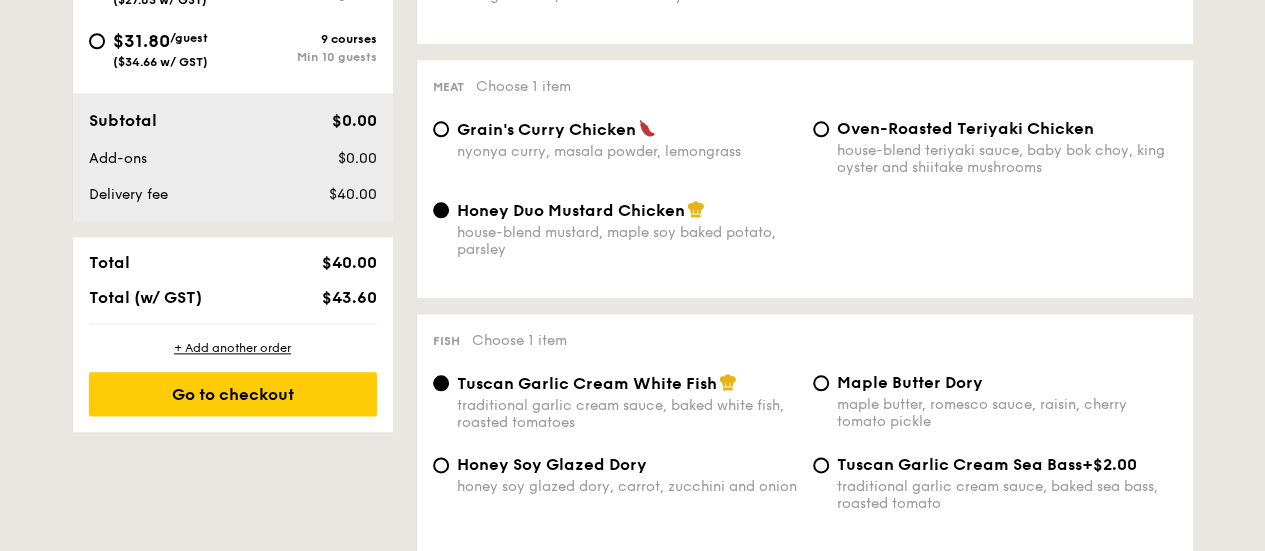 scroll, scrollTop: 1000, scrollLeft: 0, axis: vertical 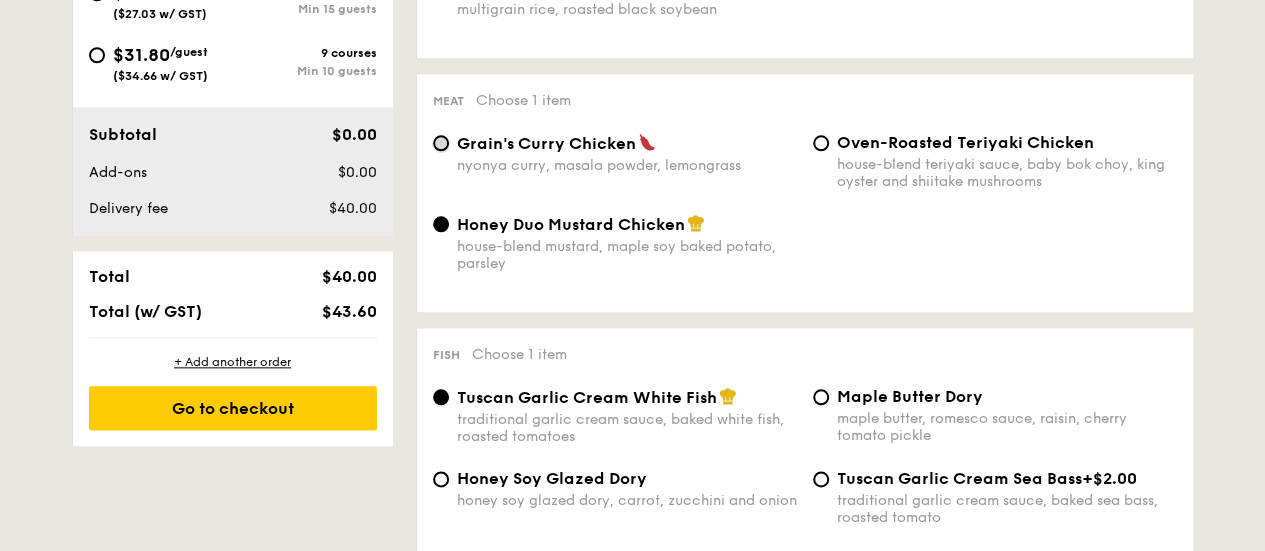 click on "Grain's Curry Chicken nyonya curry, masala powder, lemongrass" at bounding box center (441, 143) 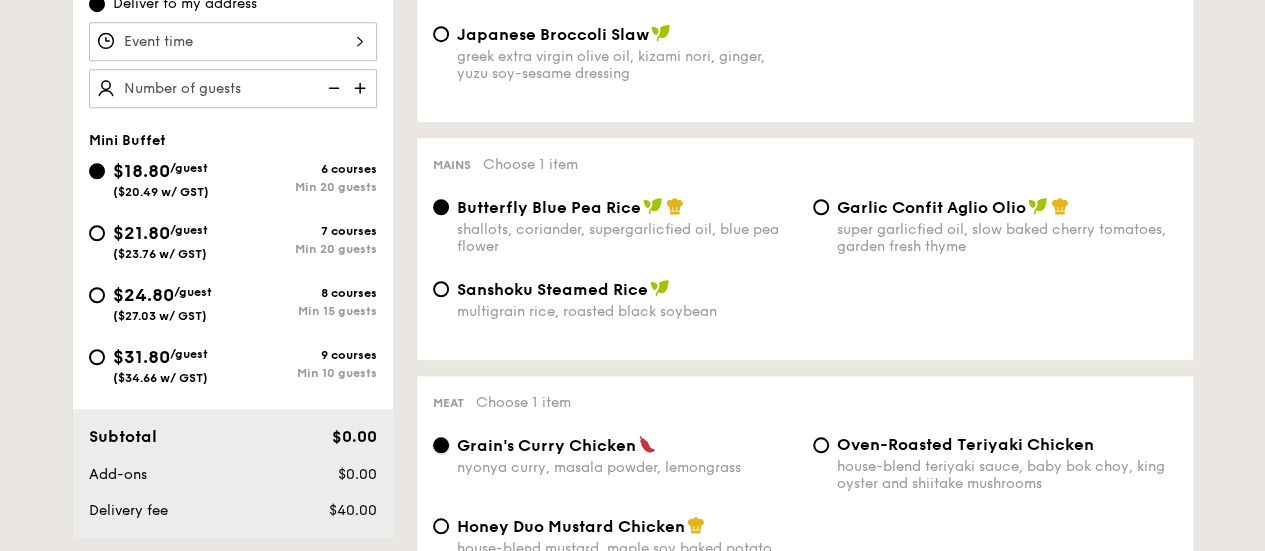 scroll, scrollTop: 700, scrollLeft: 0, axis: vertical 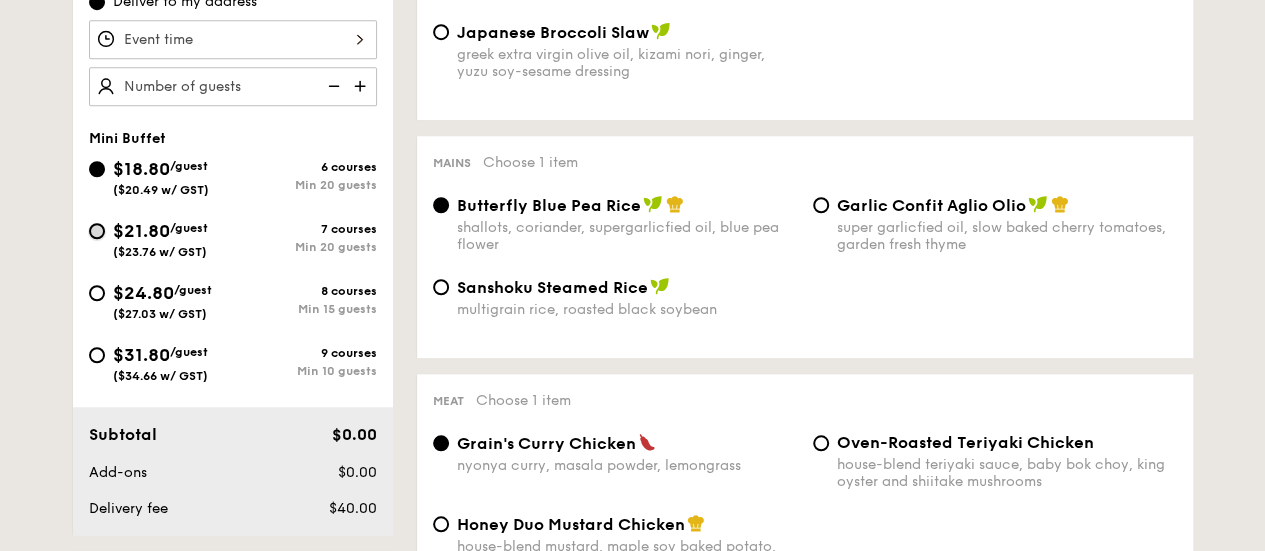 click on "$21.80
/guest
($23.76 w/ GST)
7 courses
Min 20 guests" at bounding box center [97, 231] 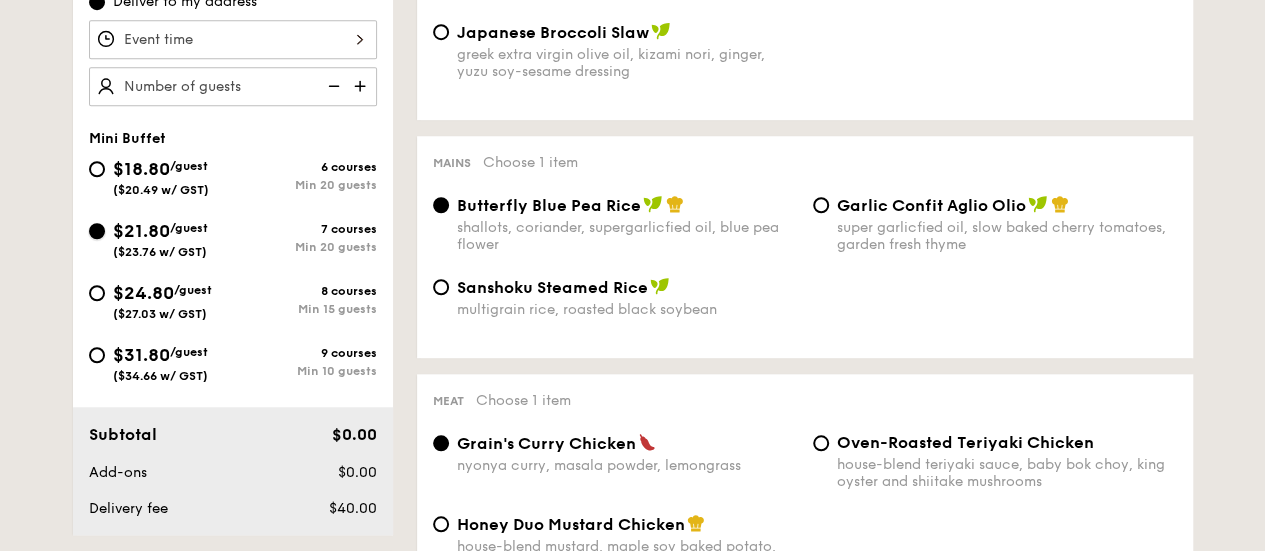 radio on "true" 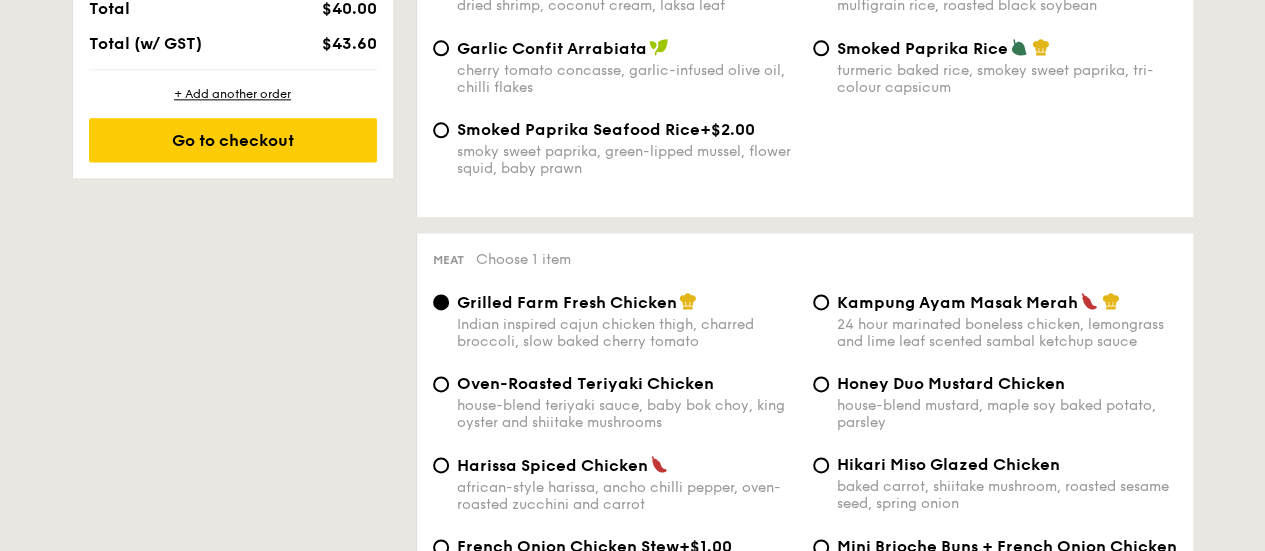 scroll, scrollTop: 1300, scrollLeft: 0, axis: vertical 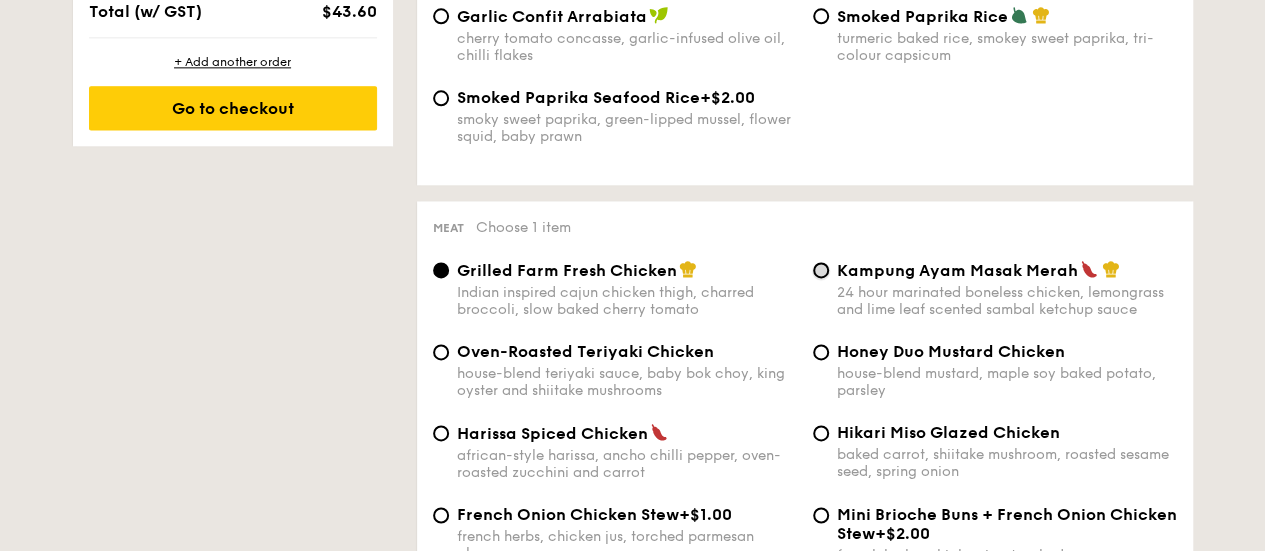 click on "Kampung Ayam Masak Merah 24 hour marinated boneless chicken, lemongrass and lime leaf scented sambal ketchup sauce" at bounding box center (821, 270) 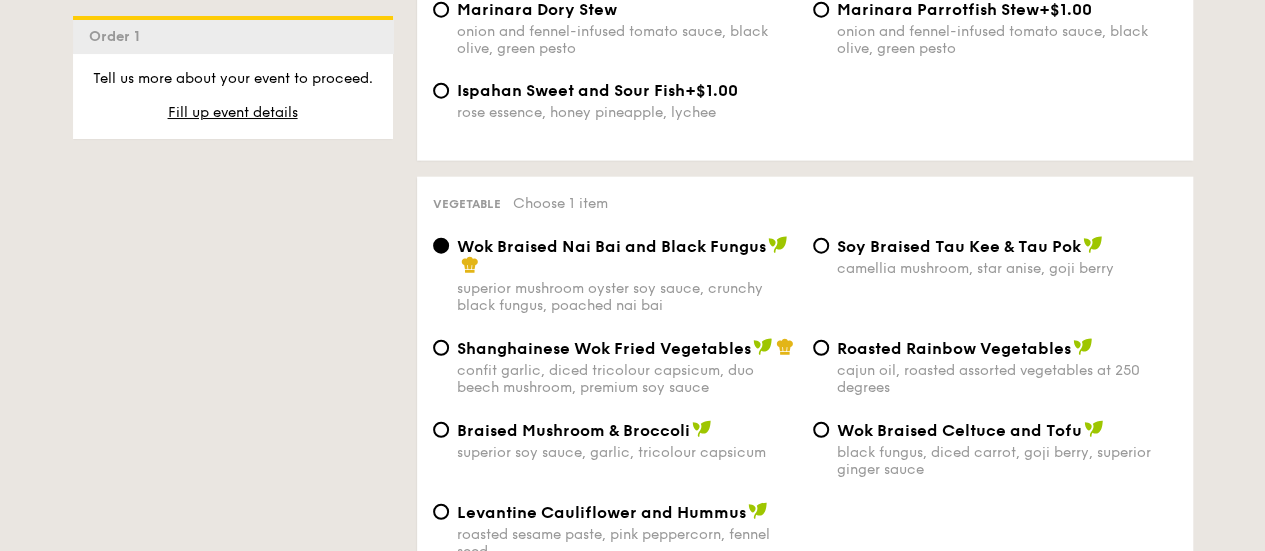 scroll, scrollTop: 2500, scrollLeft: 0, axis: vertical 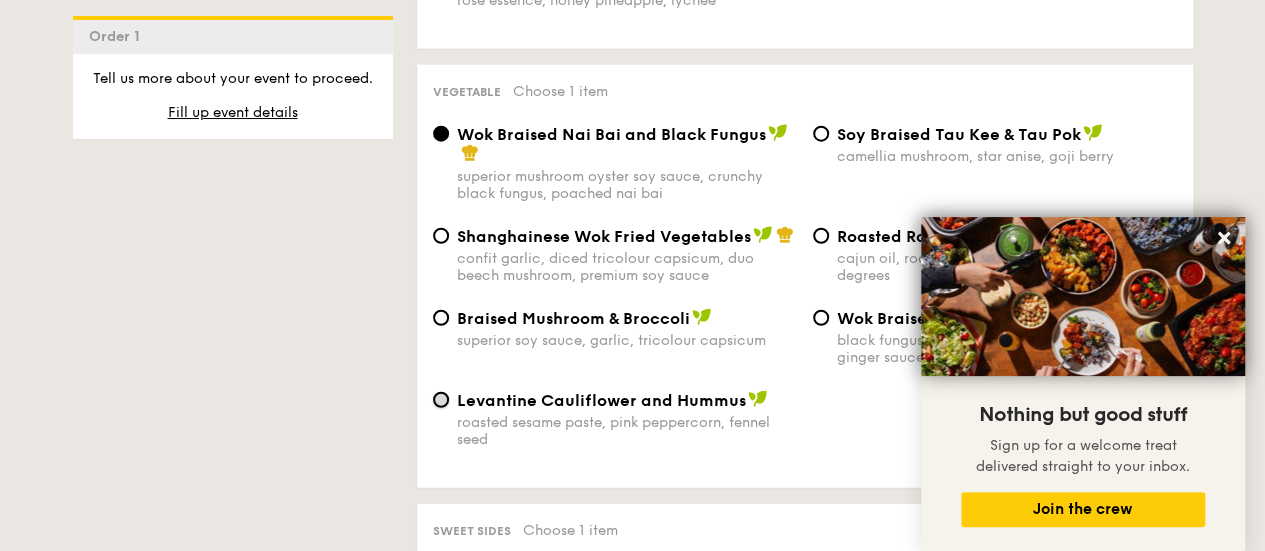 click on "Levantine Cauliflower and Hummus roasted sesame paste, pink peppercorn, fennel seed" at bounding box center (441, 400) 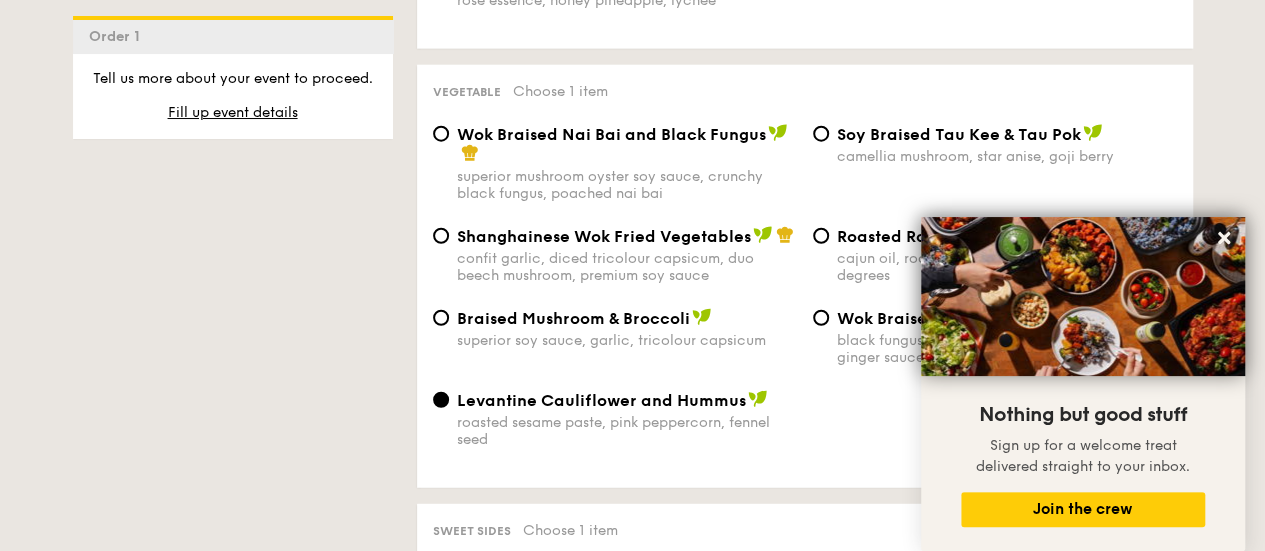 drag, startPoint x: 1225, startPoint y: 237, endPoint x: 914, endPoint y: 394, distance: 348.382 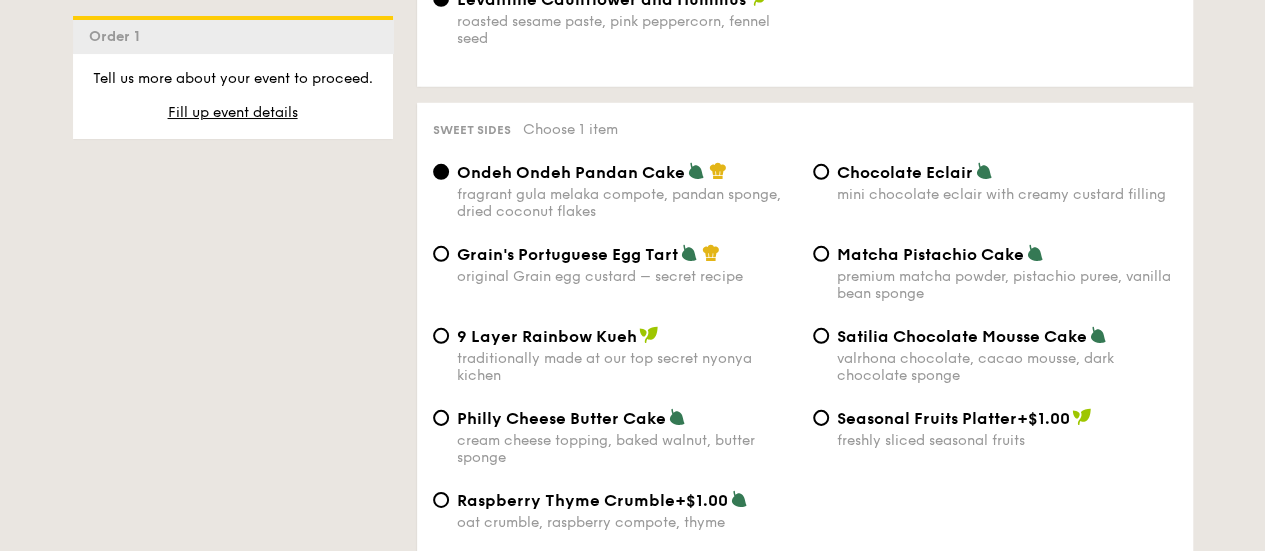 scroll, scrollTop: 3000, scrollLeft: 0, axis: vertical 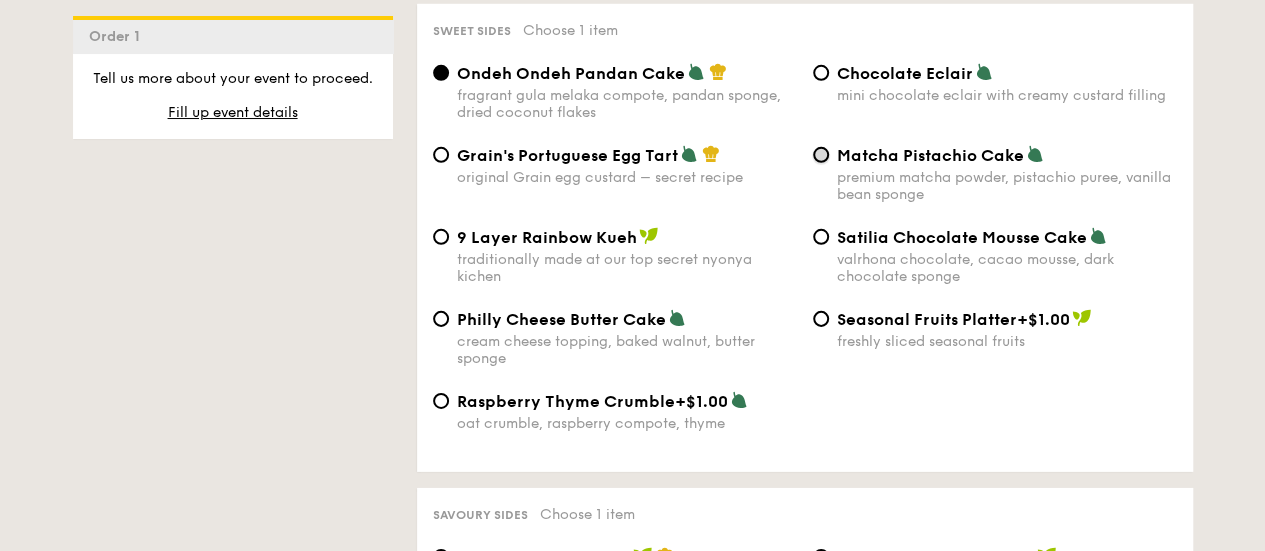 click on "Matcha Pistachio Cake premium matcha powder, pistachio puree, vanilla bean sponge" at bounding box center [821, 155] 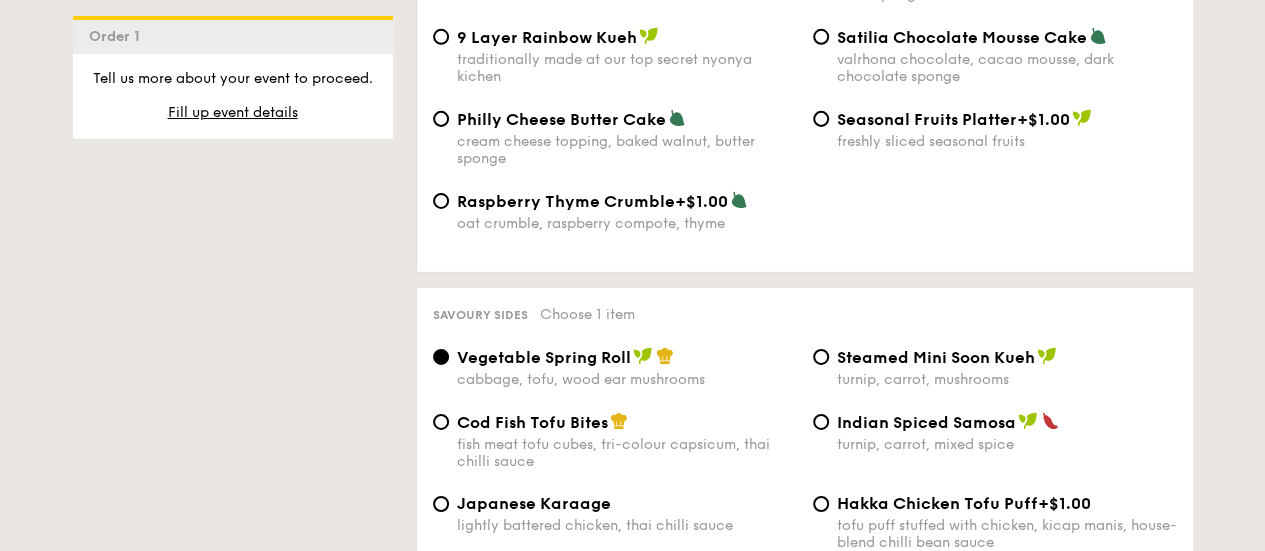 scroll, scrollTop: 3300, scrollLeft: 0, axis: vertical 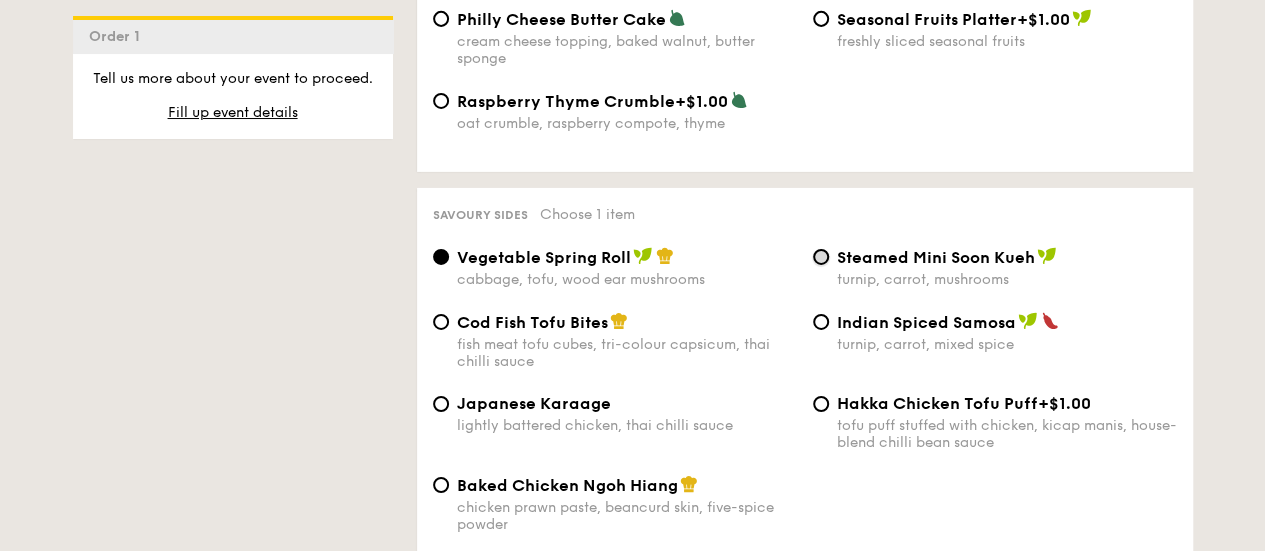 click on "Steamed Mini Soon Kueh turnip, carrot, mushrooms" at bounding box center (821, 257) 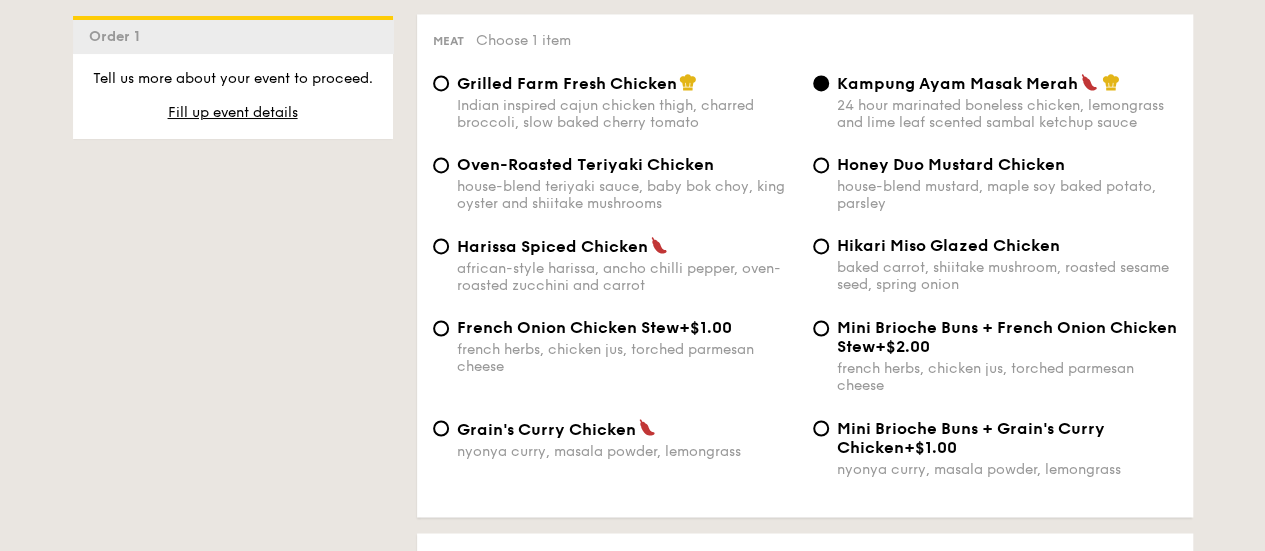 scroll, scrollTop: 1600, scrollLeft: 0, axis: vertical 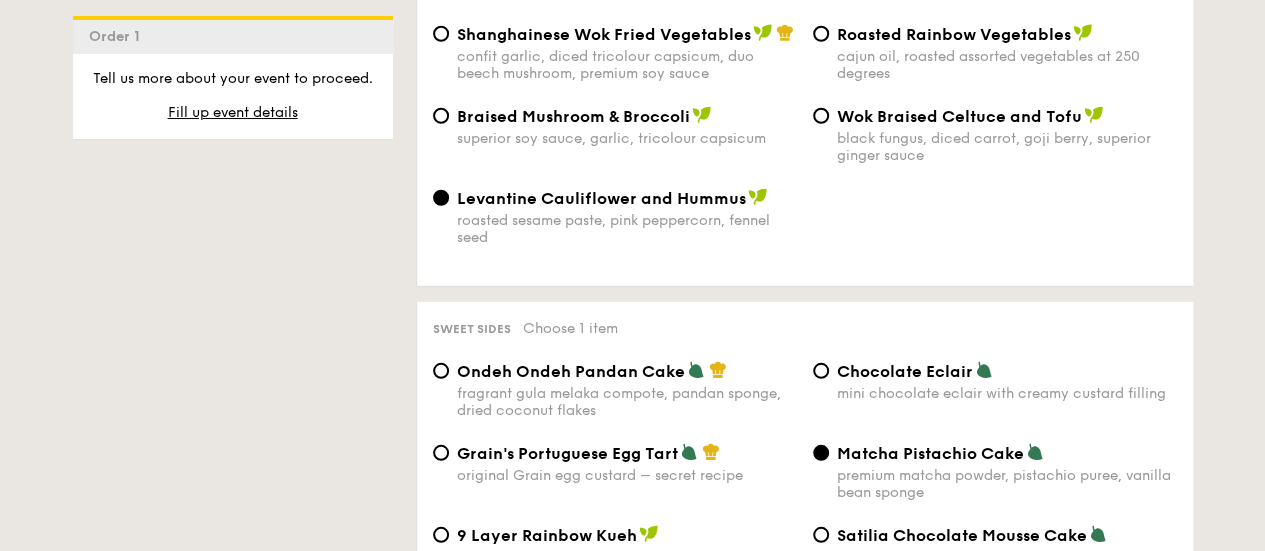 click on "Vegetarian Vegan Spicy Chef's recommendation
Salad
Choose 1 item
The Classic Caesar Salad romaine lettuce, croutons, shaved parmesan flakes, cherry tomatoes, housemade caesar dressing Nippon Potato Salad premium japanese mayonnaise, golden russet potato Green Goddess Salad cherry tomato, dill, feta cheese Grilled Forest Mushroom Salad fresh herbs, shiitake mushroom, king oyster, balsamic dressing Grain's House Salad corn kernel, roasted sesame dressing, cherry tomato Japanese Broccoli Slaw greek extra virgin olive oil, kizami nori, ginger, yuzu soy-sesame dressing Korean Bibim Salad five-spice tofu, shiitake mushroom, korean beansprout, spinach Scandinavian Avocado Prawn Salad
+$1.00
virgin mary dressing, dijon mustard, arugula, red onion
Mains
Choose 1 item
Butterfly Blue Pea Rice shallots, coriander, supergarlicfied oil, blue pea flower Garlic Confit Aglio Olio super garlicfied oil, slow baked cherry tomatoes, garden fresh thyme" at bounding box center [793, 683] 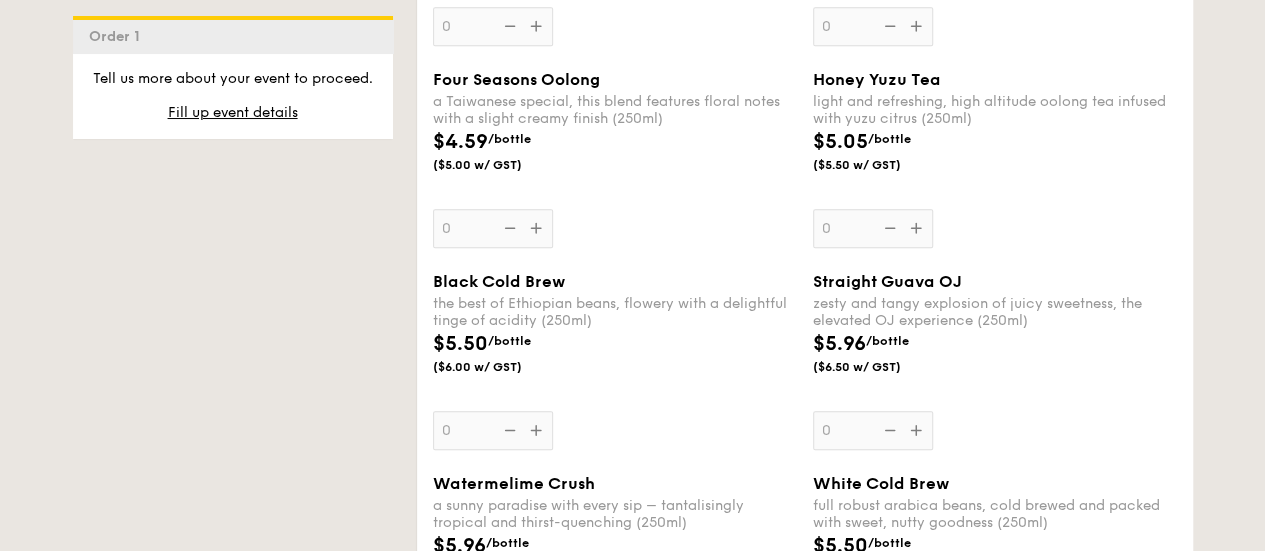 scroll, scrollTop: 4602, scrollLeft: 0, axis: vertical 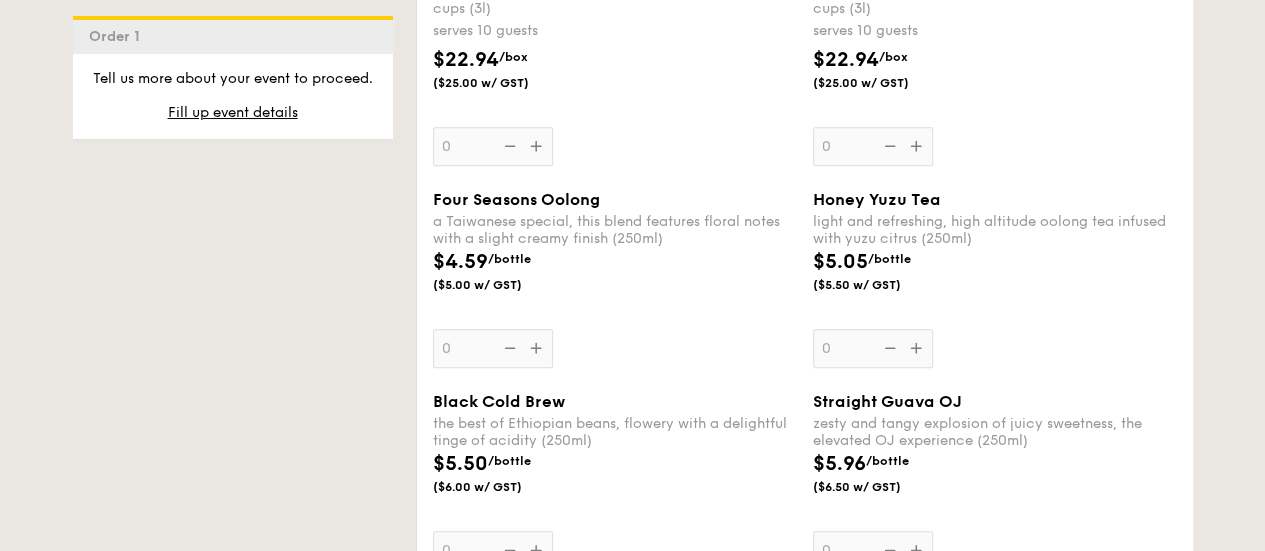 click on "1 - Select menu
2 - Select items
3 - Check out
Order 1
Pick up from [NUMBER] [STREET] [UNIT]
Deliver to my address
Mini Buffet
$18.80
/guest
($20.49 w/ GST)
6 courses
Min 20 guests
$21.80
/guest
($23.76 w/ GST)
7 courses
Min 20 guests
$24.80
/guest
($27.03 w/ GST)
8 courses
Min 15 guests
$31.80
/guest
($34.66 w/ GST)
9 courses
Min 10 guests
Subtotal
$0.00
Add-ons
$0.00
Delivery fee
$40.00
Total
$40.00
Total (w/ GST)
$43.60
+ Add another order
Vegetarian 0" at bounding box center (633, -1281) 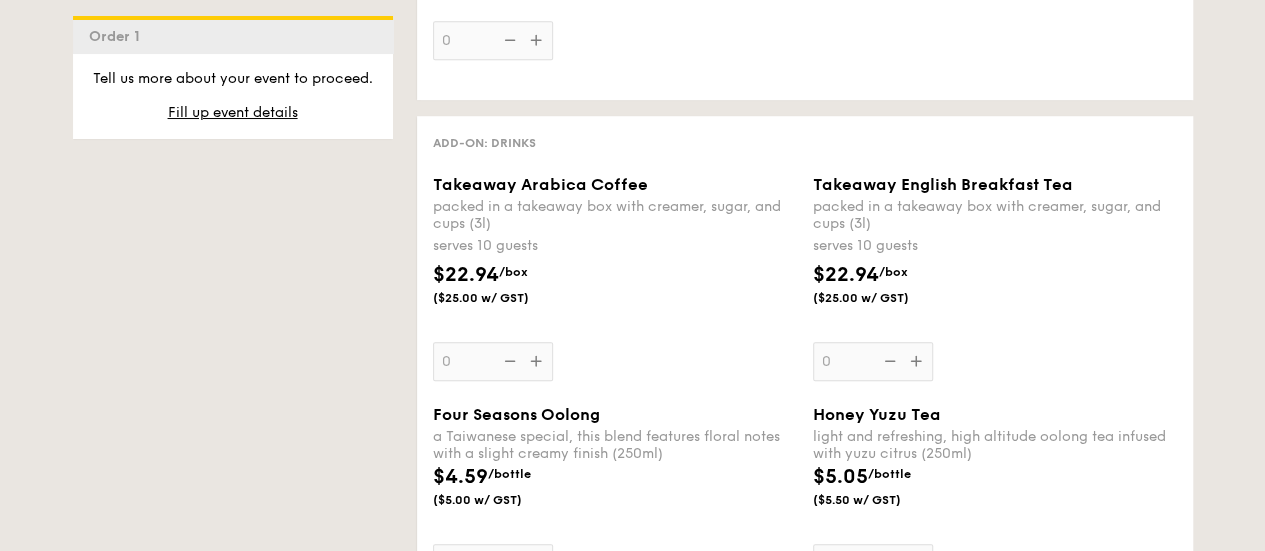 scroll, scrollTop: 4202, scrollLeft: 0, axis: vertical 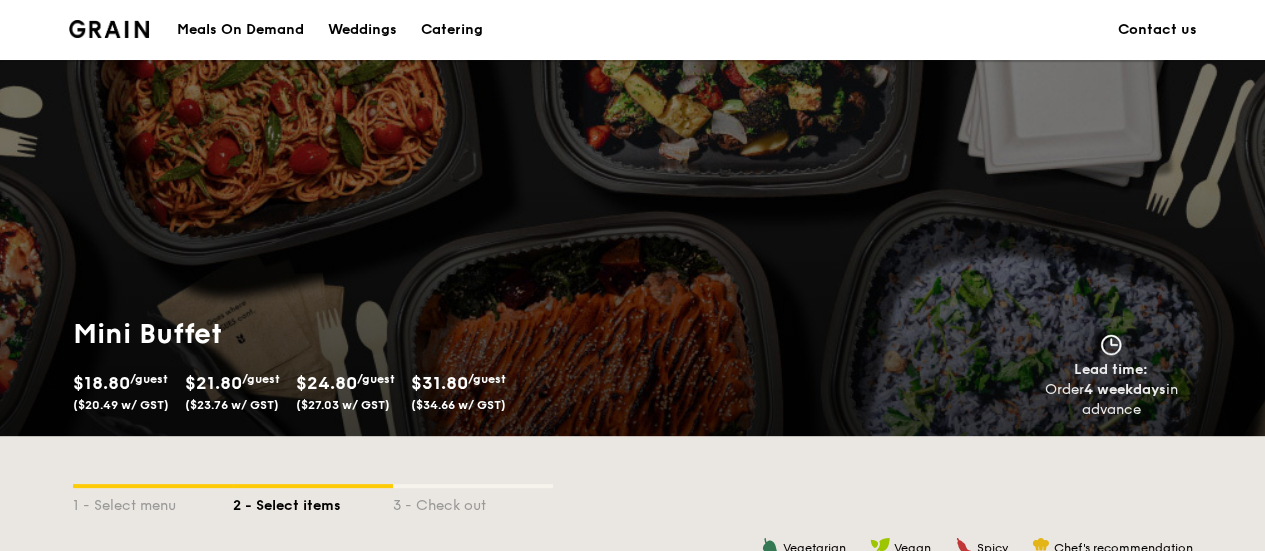 click on "Catering" at bounding box center (452, 30) 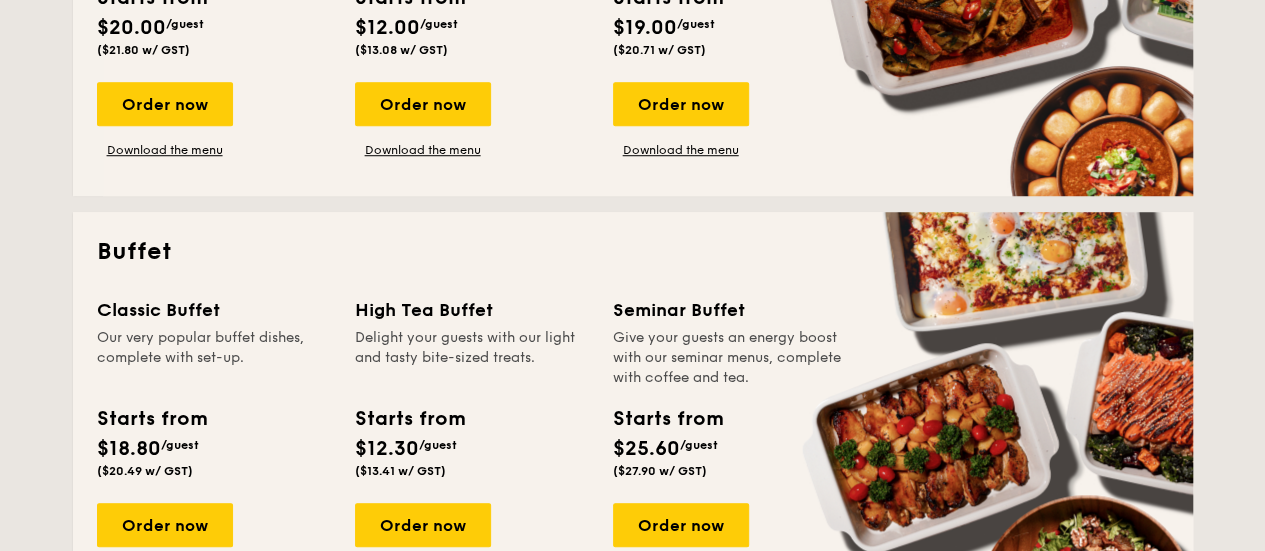 scroll, scrollTop: 900, scrollLeft: 0, axis: vertical 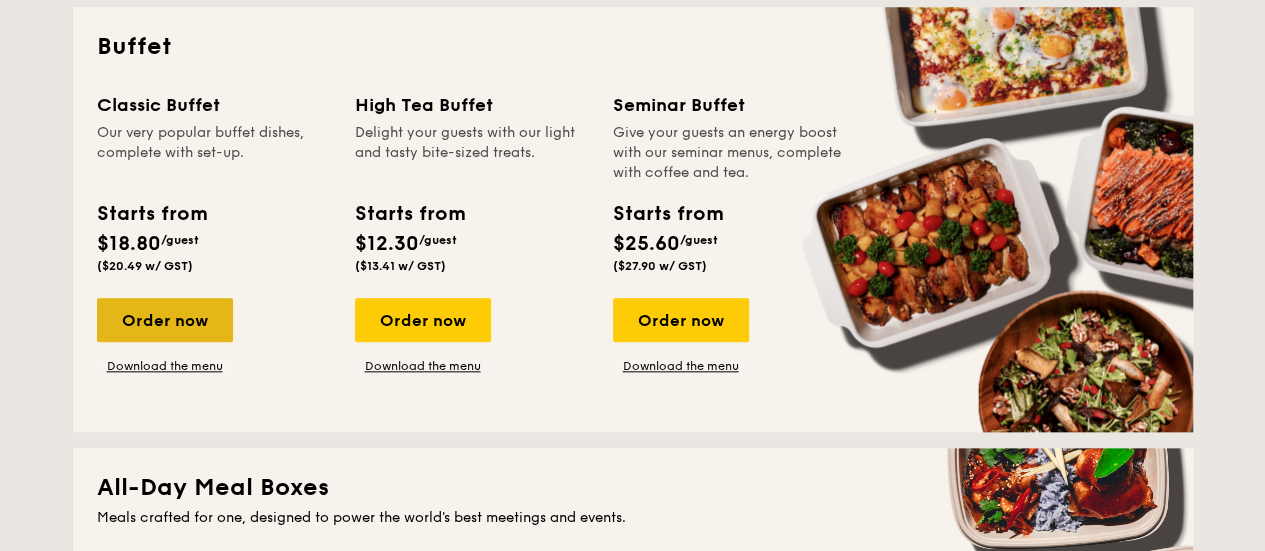 click on "Order now" at bounding box center [165, 320] 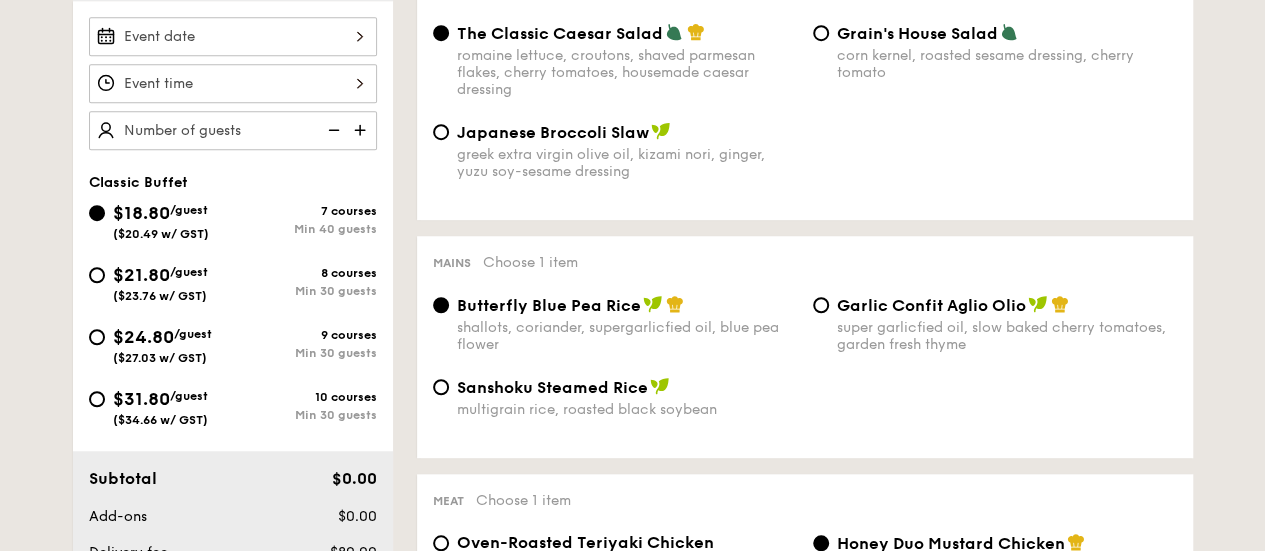scroll, scrollTop: 1200, scrollLeft: 0, axis: vertical 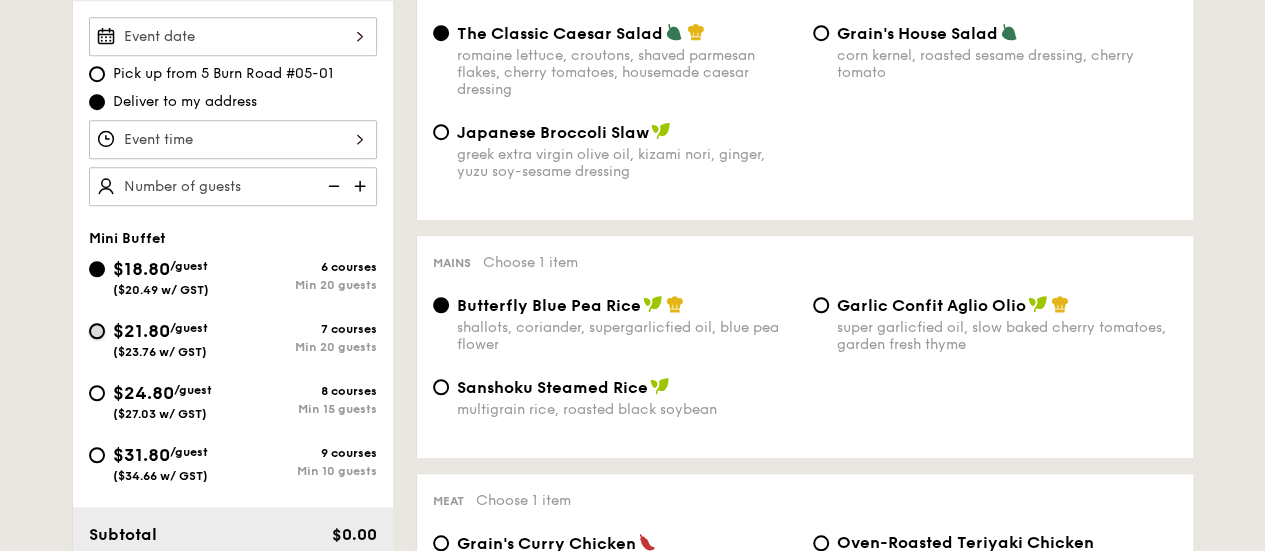 click on "$21.80
/guest
($23.76 w/ GST)
7 courses
Min 20 guests" at bounding box center (97, 331) 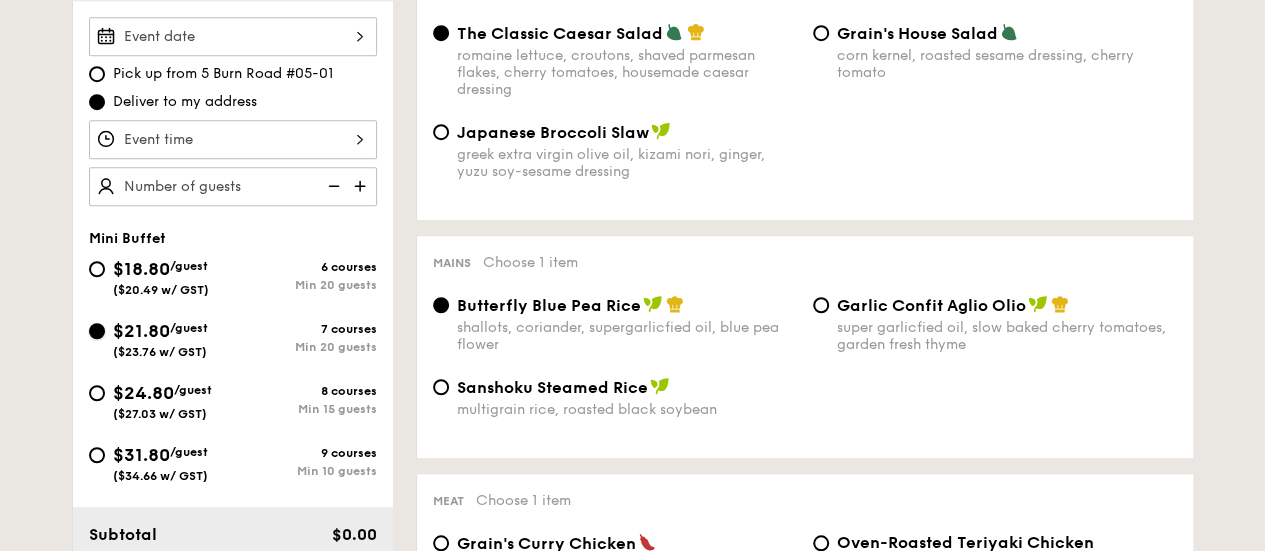 radio on "true" 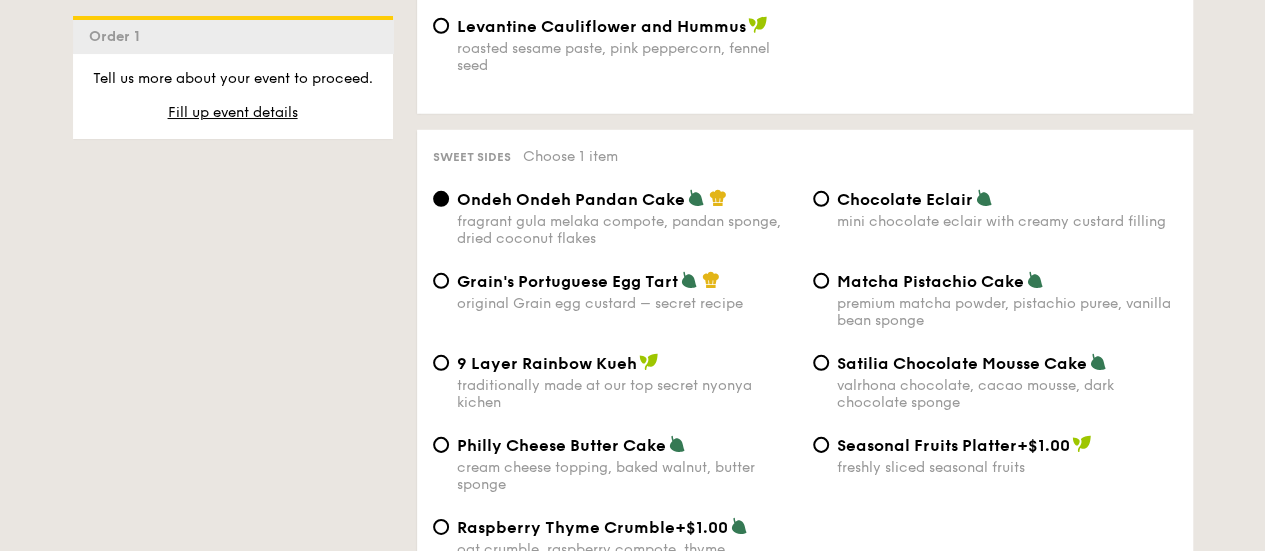 scroll, scrollTop: 2900, scrollLeft: 0, axis: vertical 